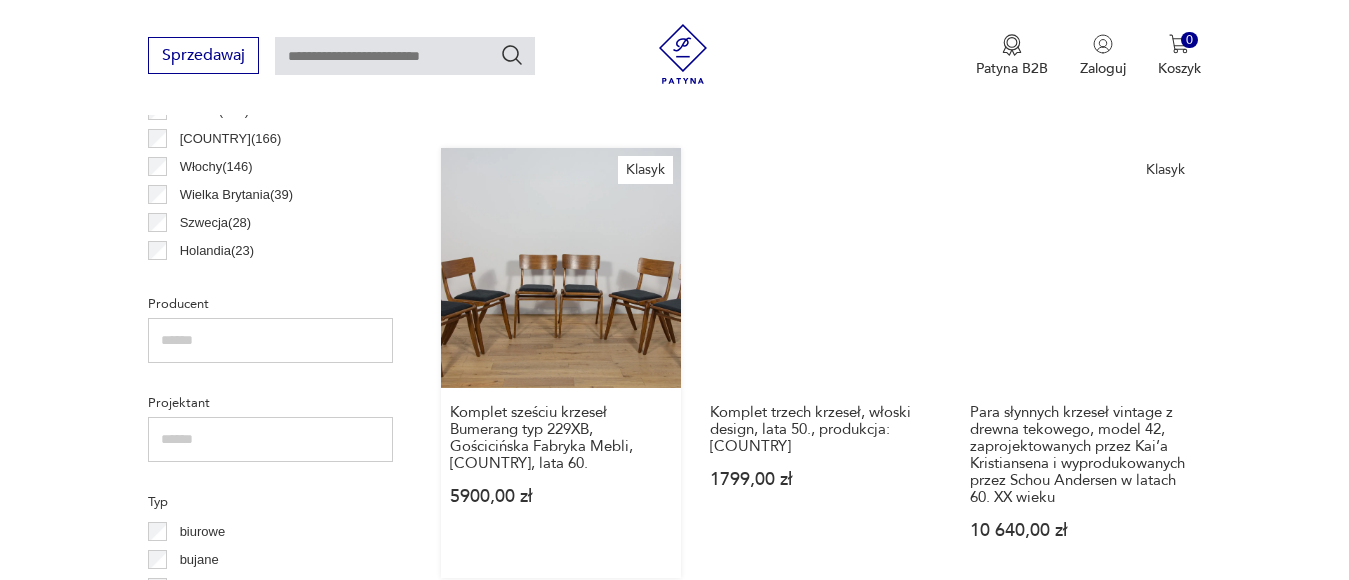 scroll, scrollTop: 1163, scrollLeft: 0, axis: vertical 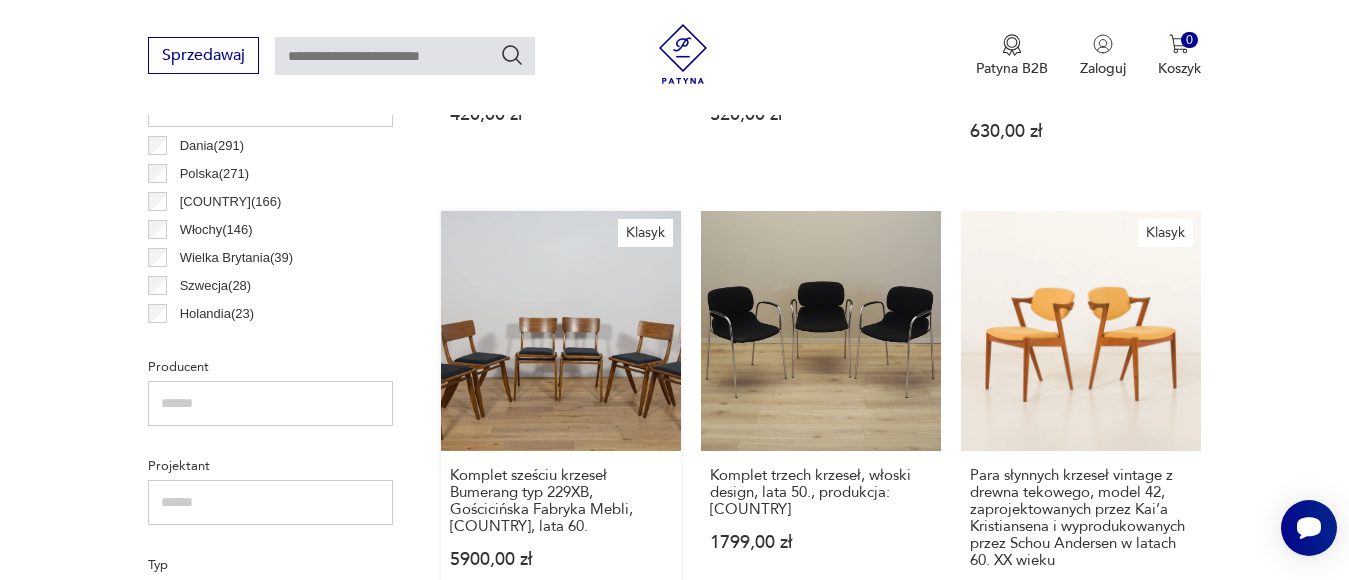 click on "Klasyk Komplet sześciu krzeseł Bumerang typ 229XB, Gościcińska Fabryka Mebli, [COUNTRY], lata 60. 5900,00 zł" at bounding box center [561, 426] 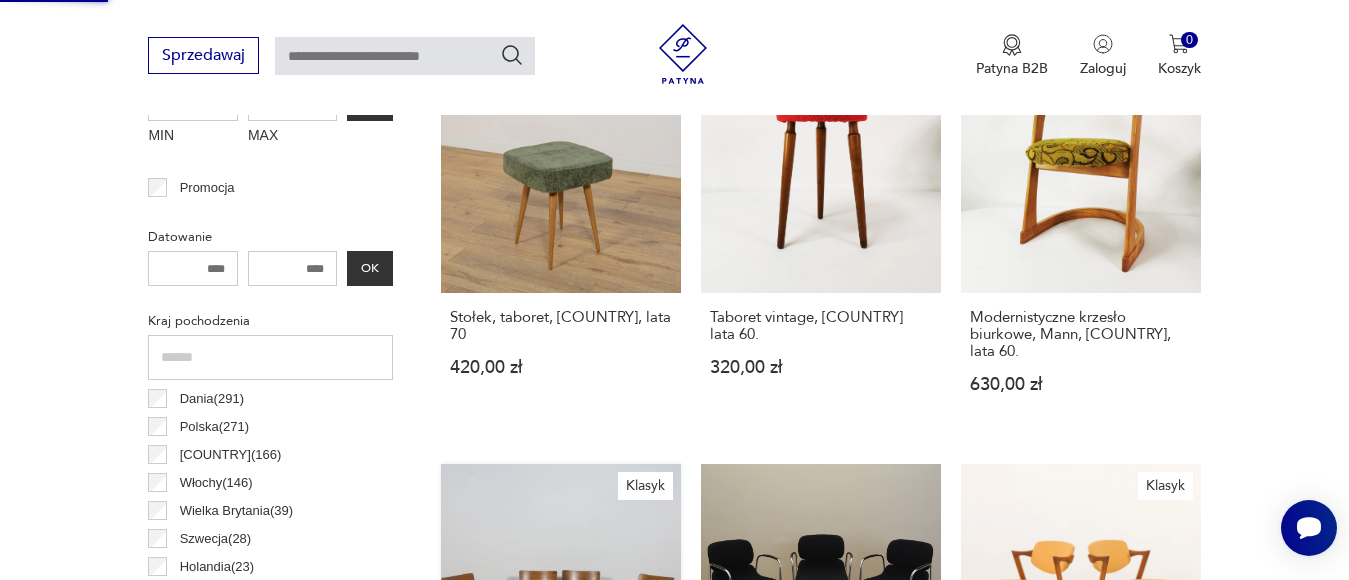 scroll, scrollTop: 413, scrollLeft: 0, axis: vertical 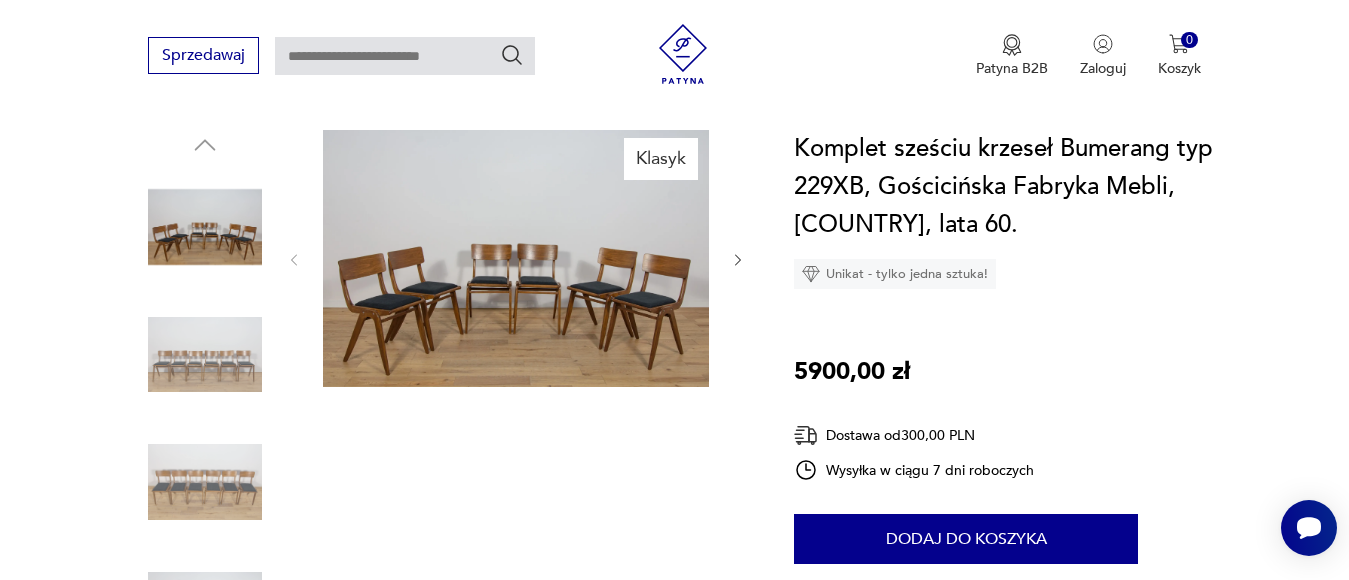 click at bounding box center (738, 260) 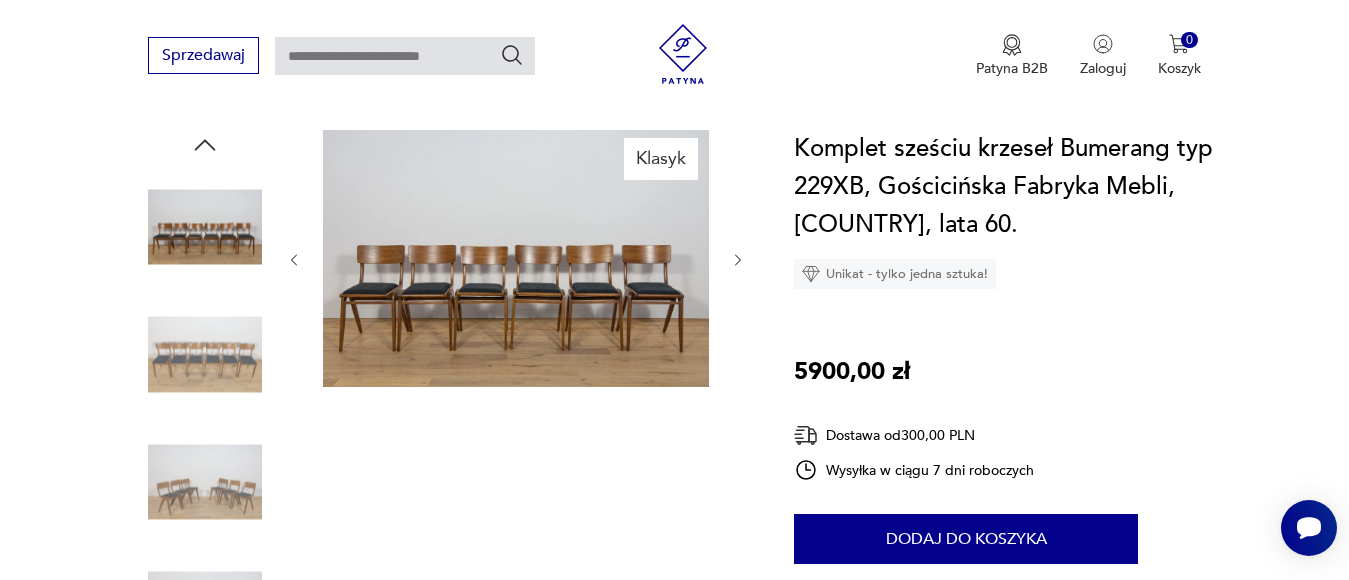 click at bounding box center [738, 260] 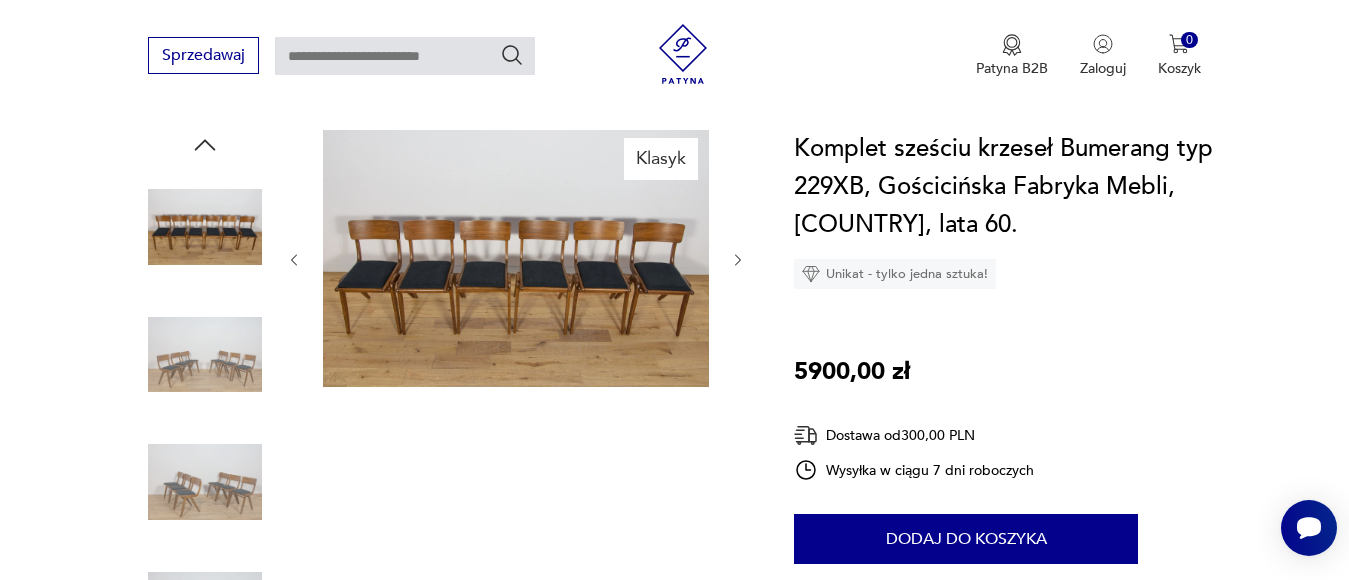 click at bounding box center (738, 260) 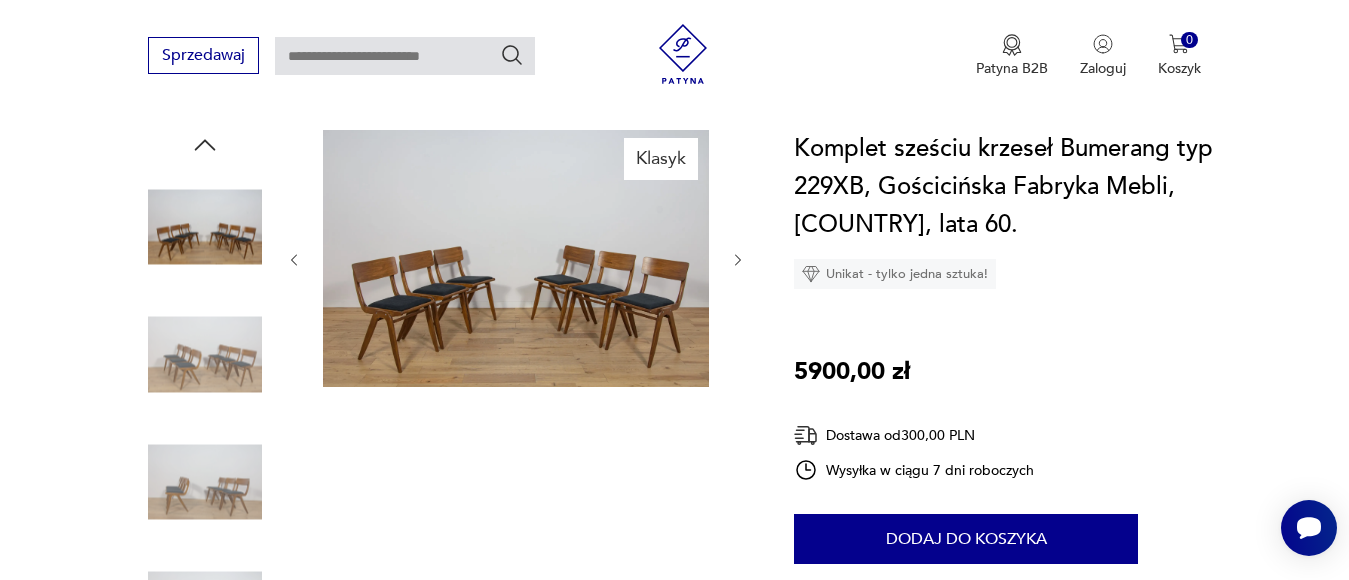 click at bounding box center (738, 260) 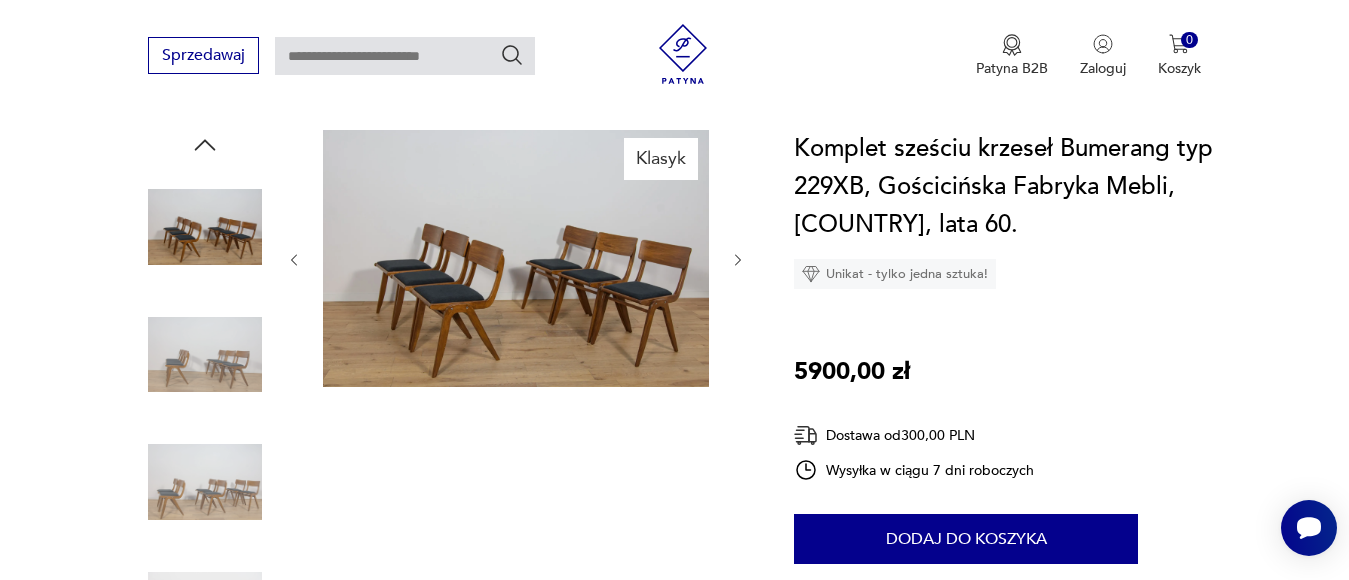 click at bounding box center [738, 260] 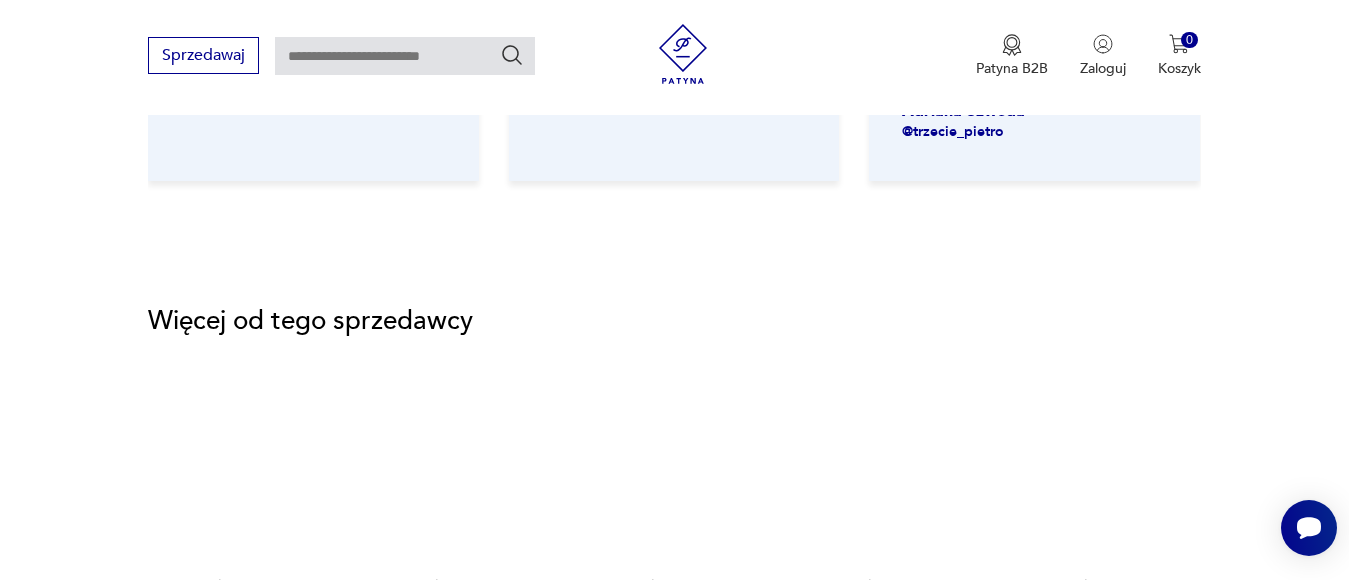 scroll, scrollTop: 2441, scrollLeft: 0, axis: vertical 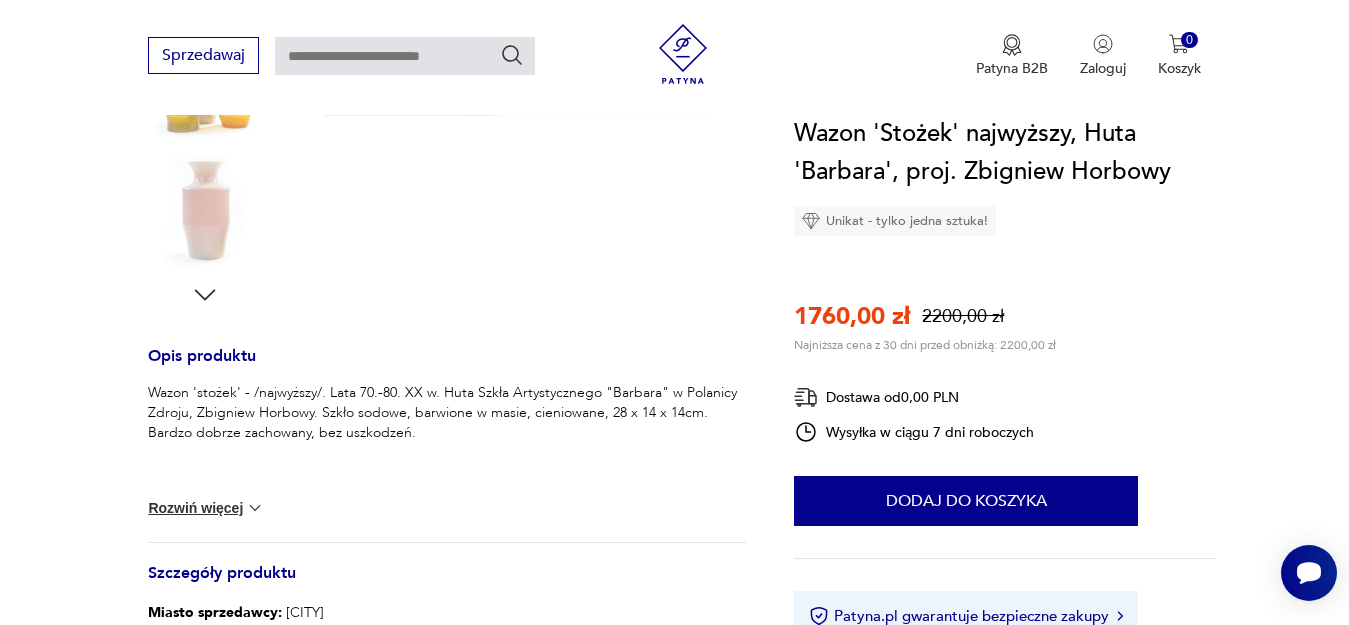 click at bounding box center [0, 0] 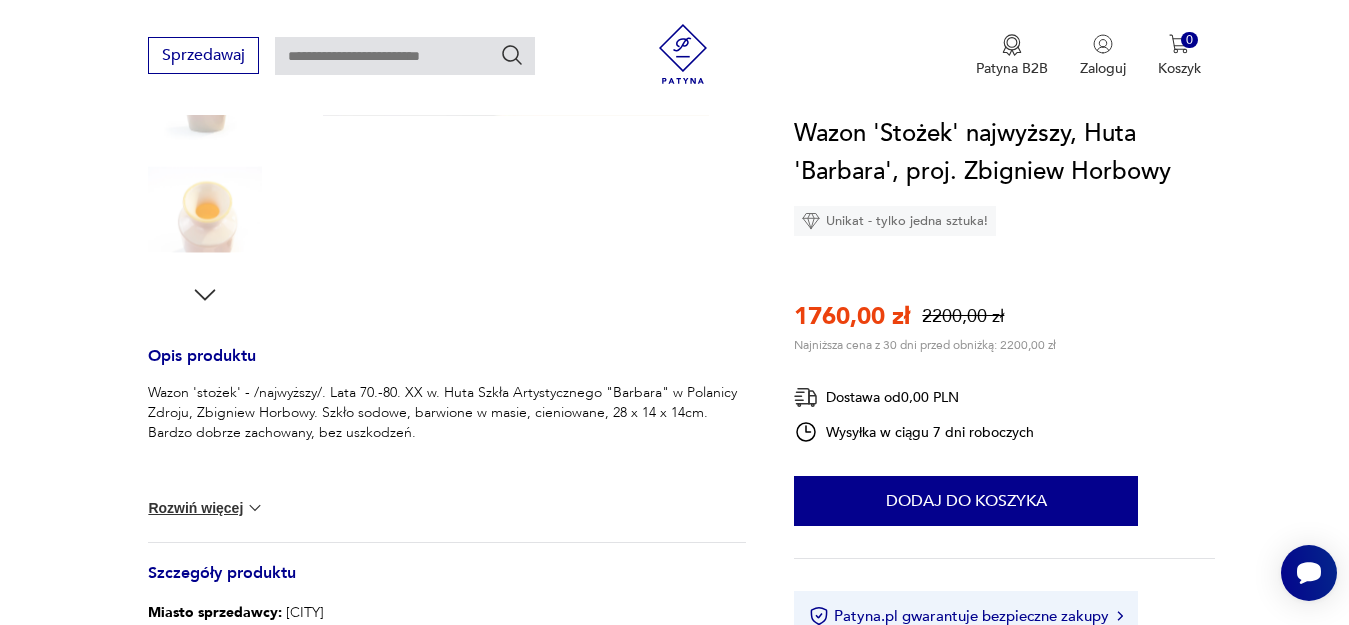click at bounding box center [0, 0] 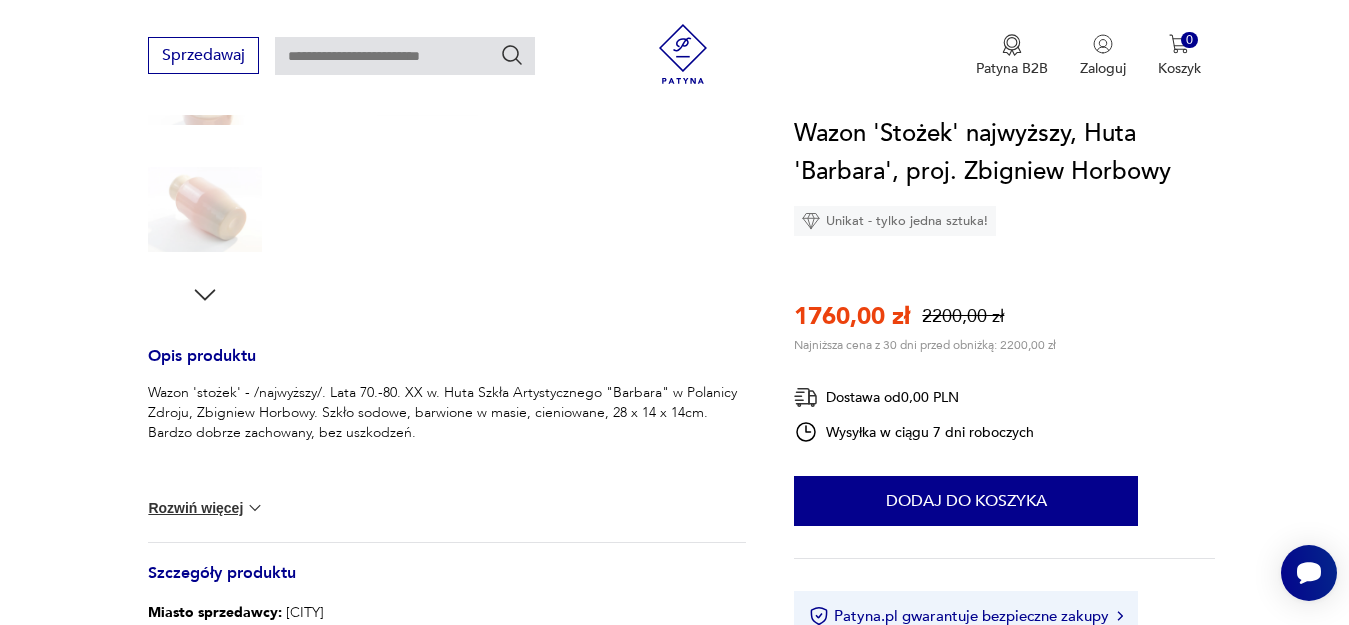 click at bounding box center (0, 0) 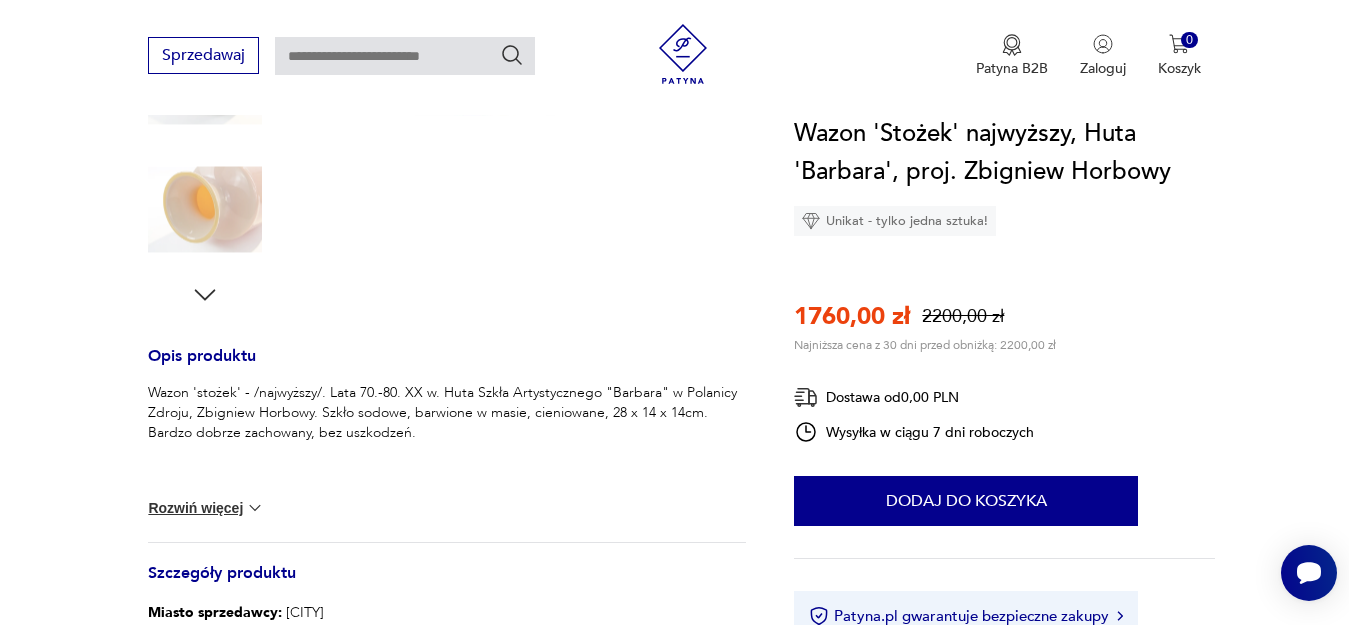 click at bounding box center (0, 0) 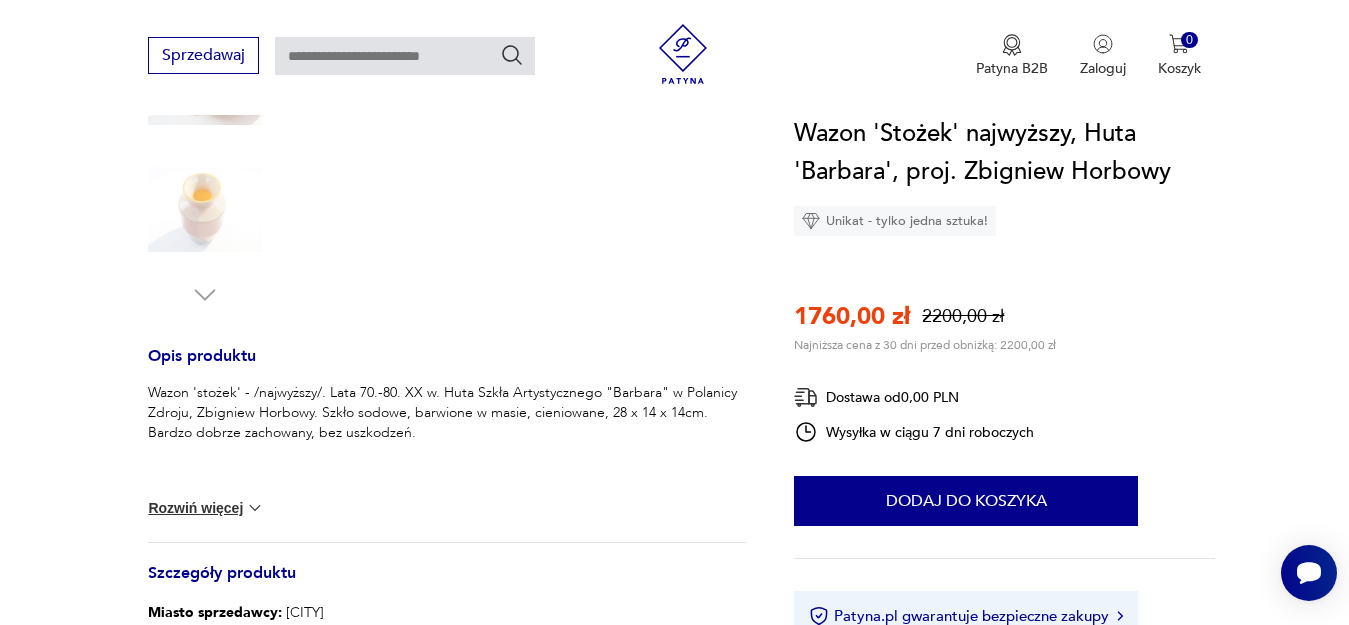 click at bounding box center (0, 0) 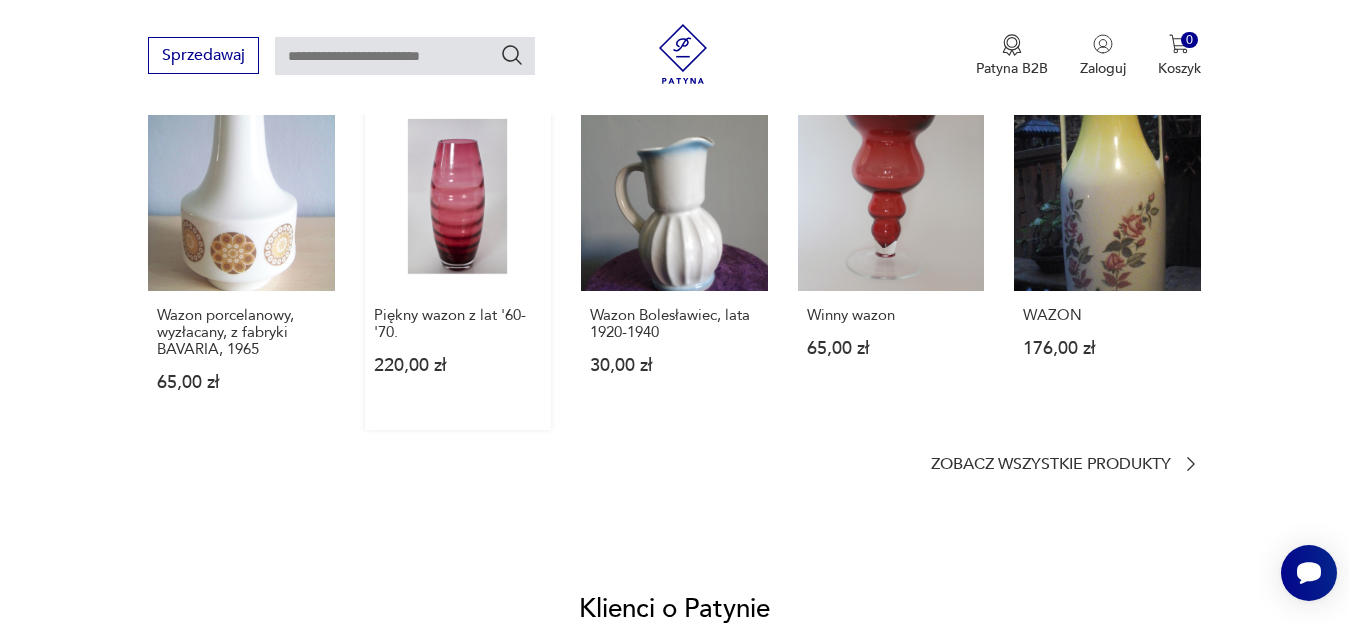 scroll, scrollTop: 1500, scrollLeft: 0, axis: vertical 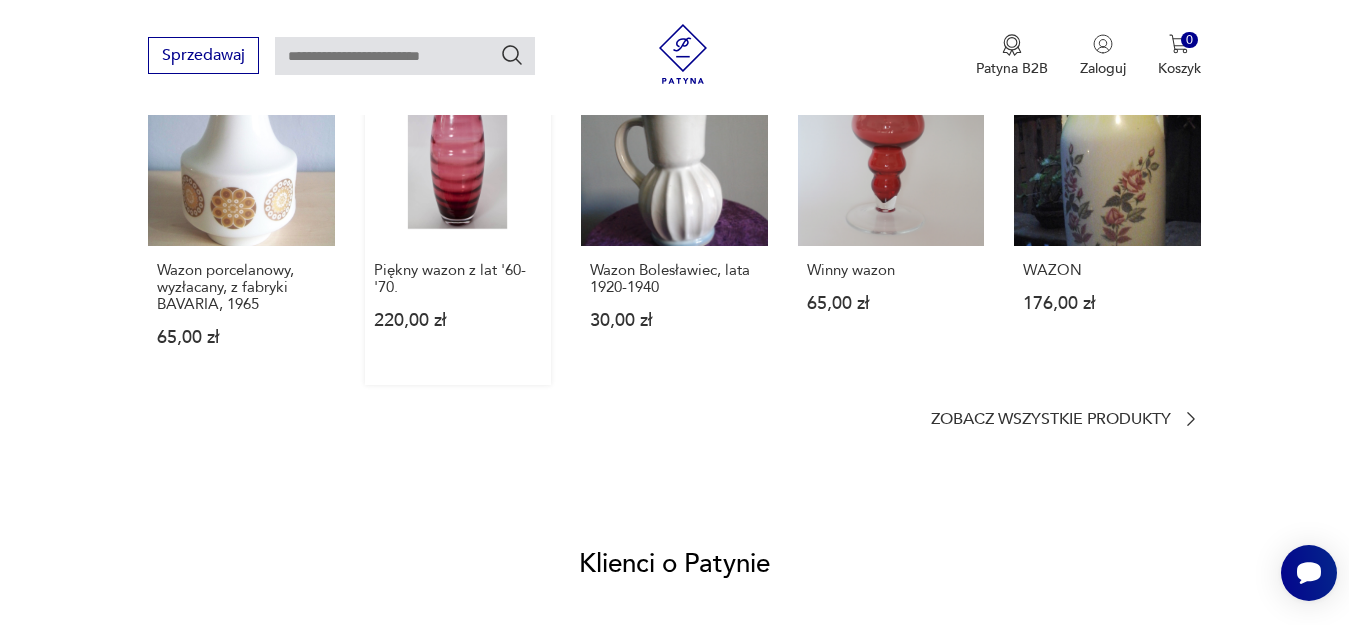 click on "Piękny wazon z lat '60-'70. 220,00 zł" at bounding box center (458, 222) 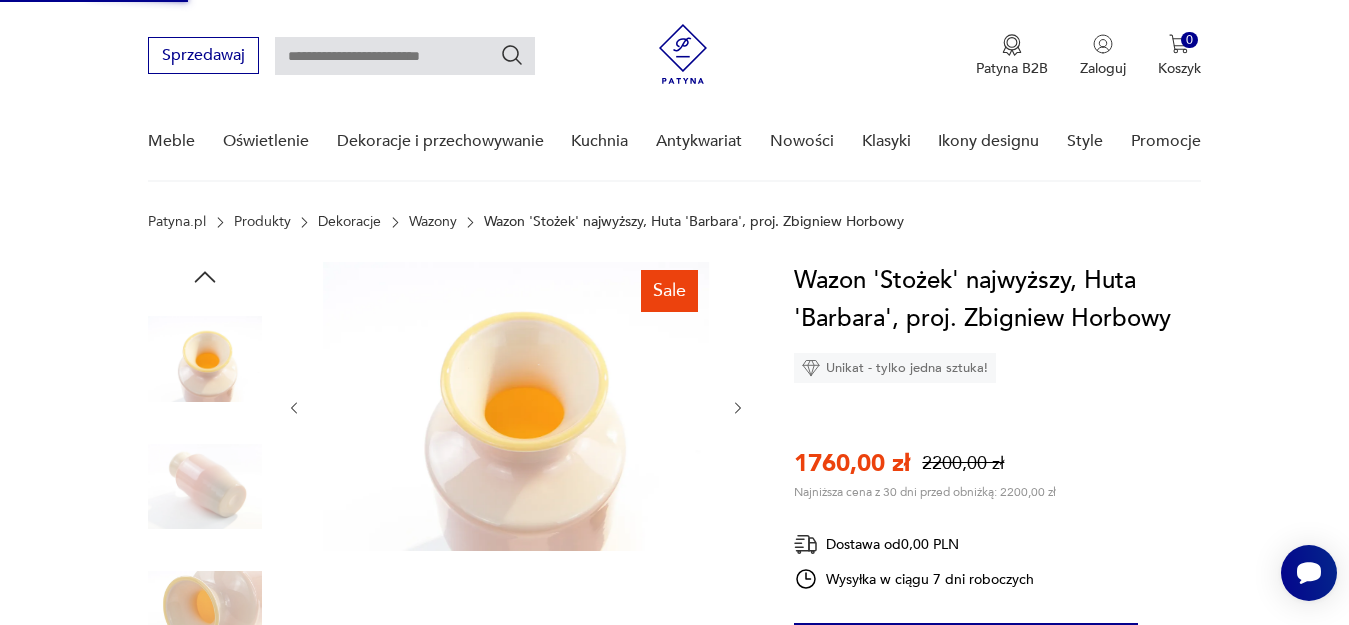 scroll, scrollTop: 300, scrollLeft: 0, axis: vertical 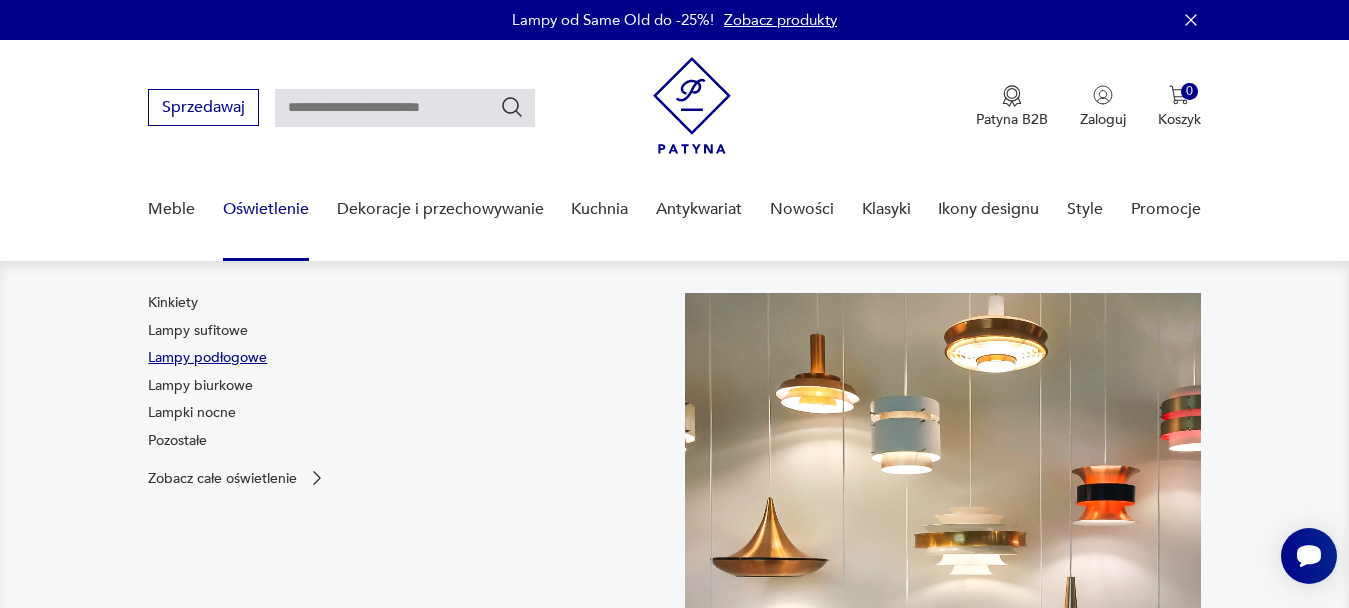 click on "Lampy podłogowe" at bounding box center (207, 358) 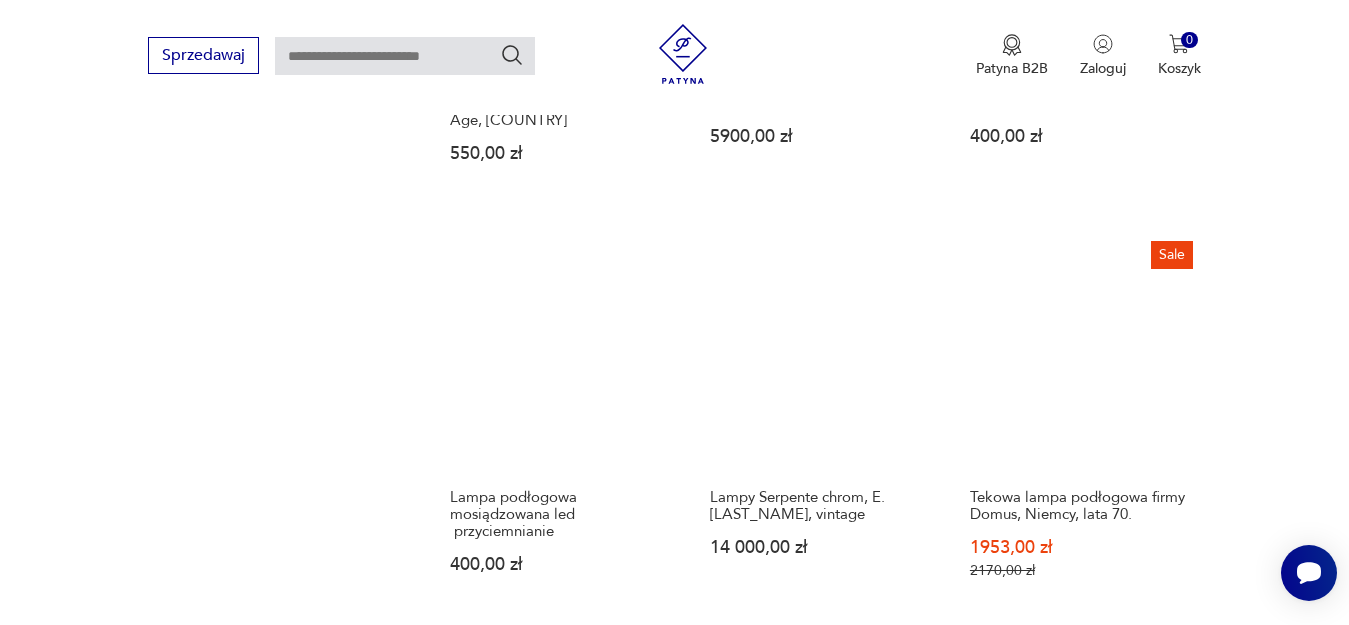scroll, scrollTop: 2329, scrollLeft: 0, axis: vertical 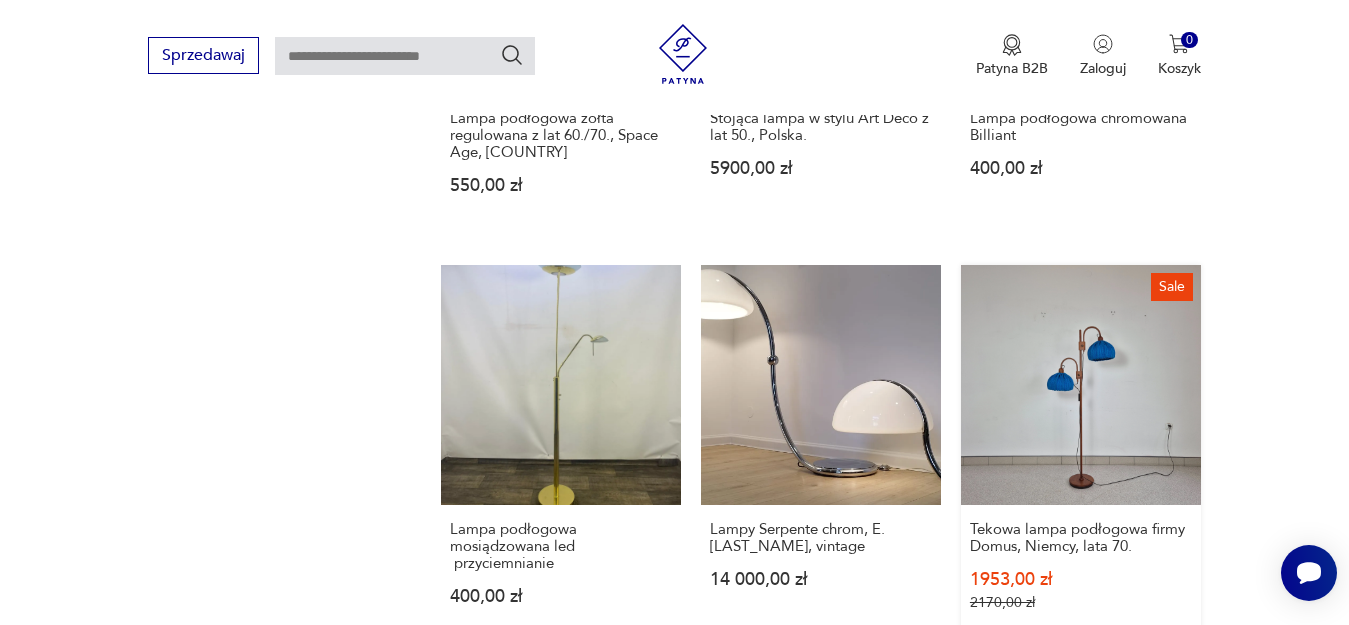click on "Sale Tekowa lampa podłogowa firmy Domus, Niemcy, lata 70. 1953,00 zł 2170,00 zł" at bounding box center [1081, 457] 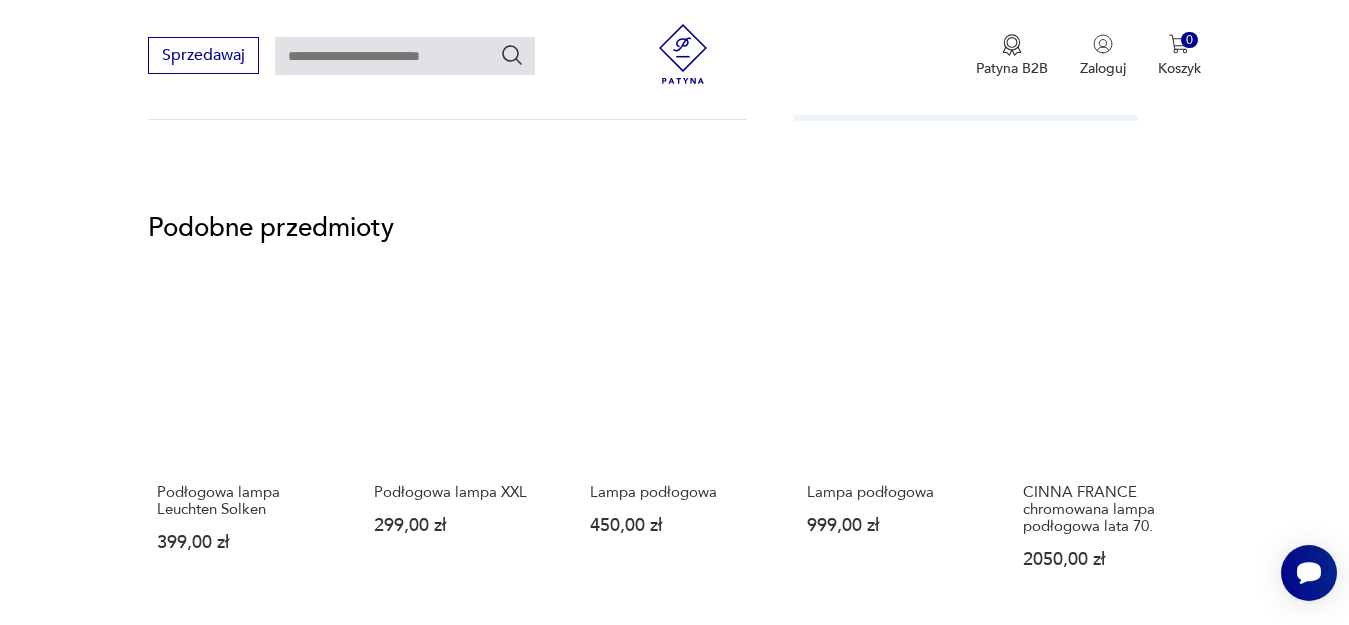 scroll, scrollTop: 1500, scrollLeft: 0, axis: vertical 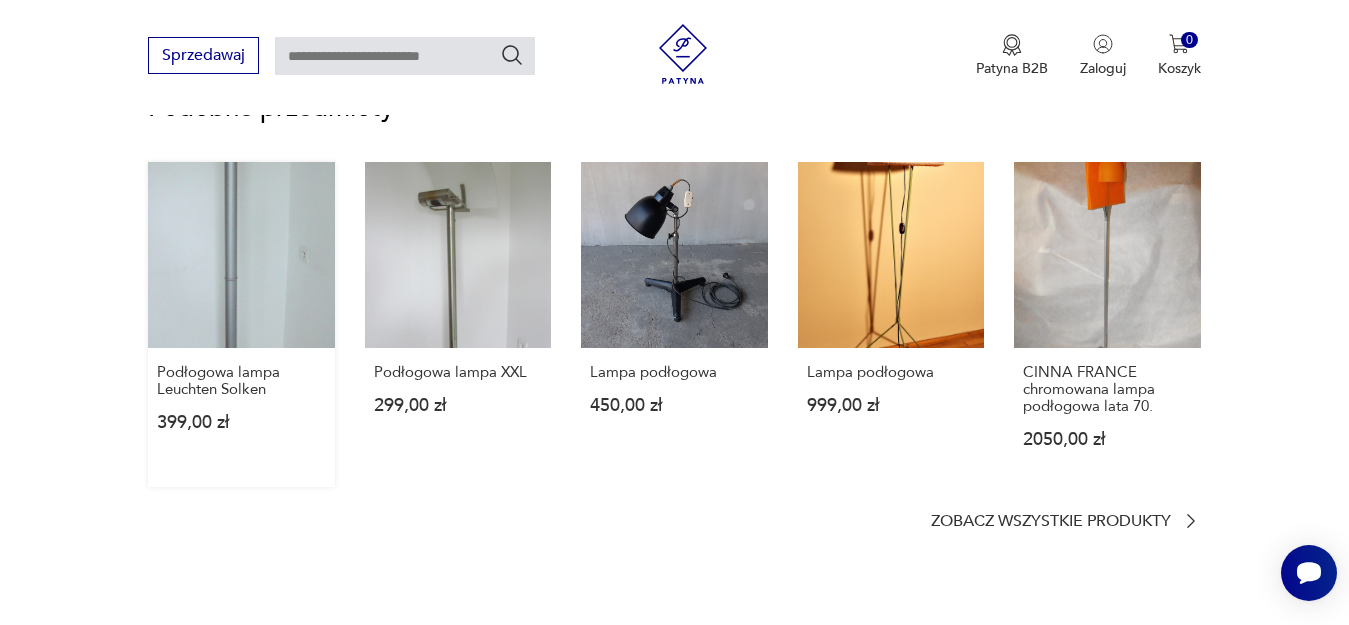 click on "Podłogowa lampa Leuchten Solken 399,00 zł" at bounding box center (241, 324) 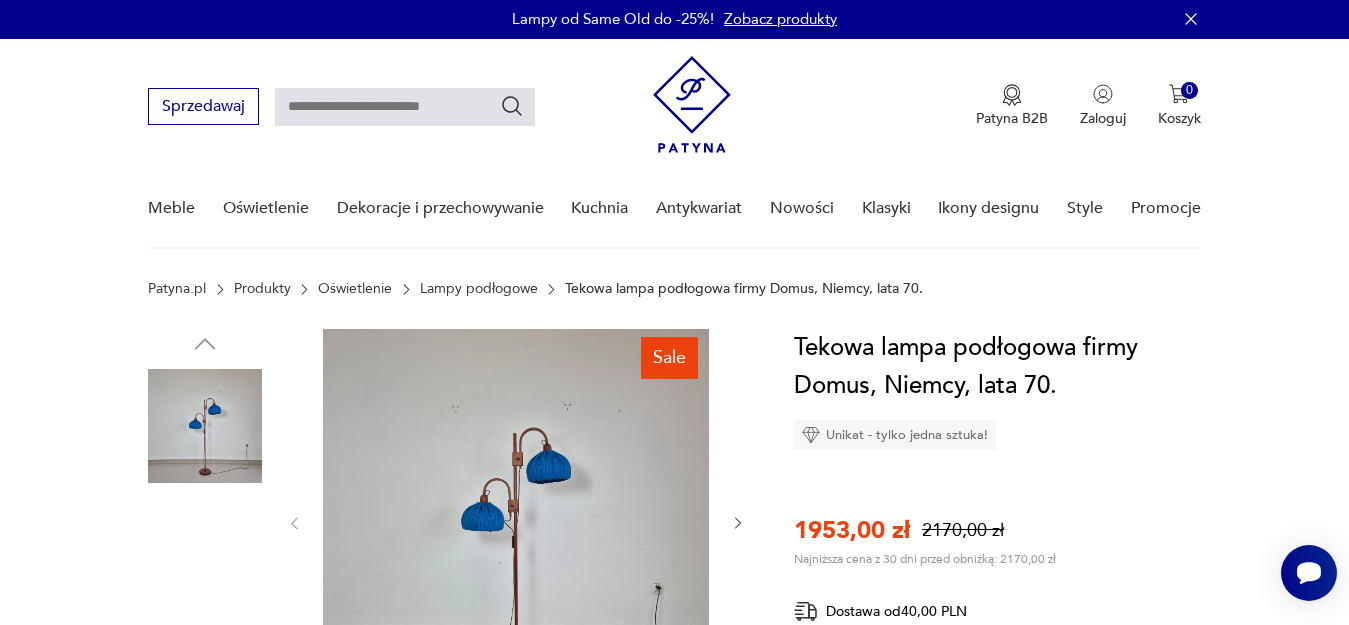 scroll, scrollTop: 0, scrollLeft: 0, axis: both 